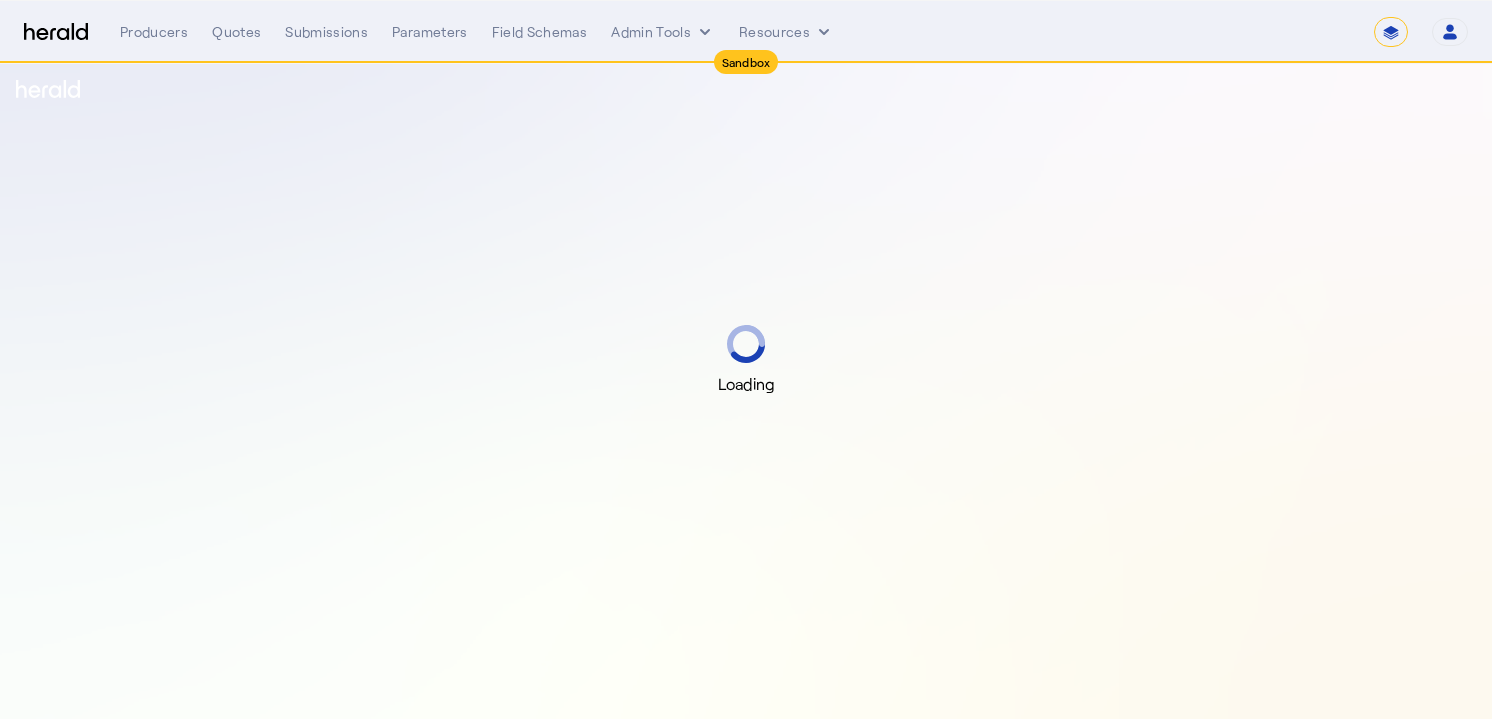 select on "*******" 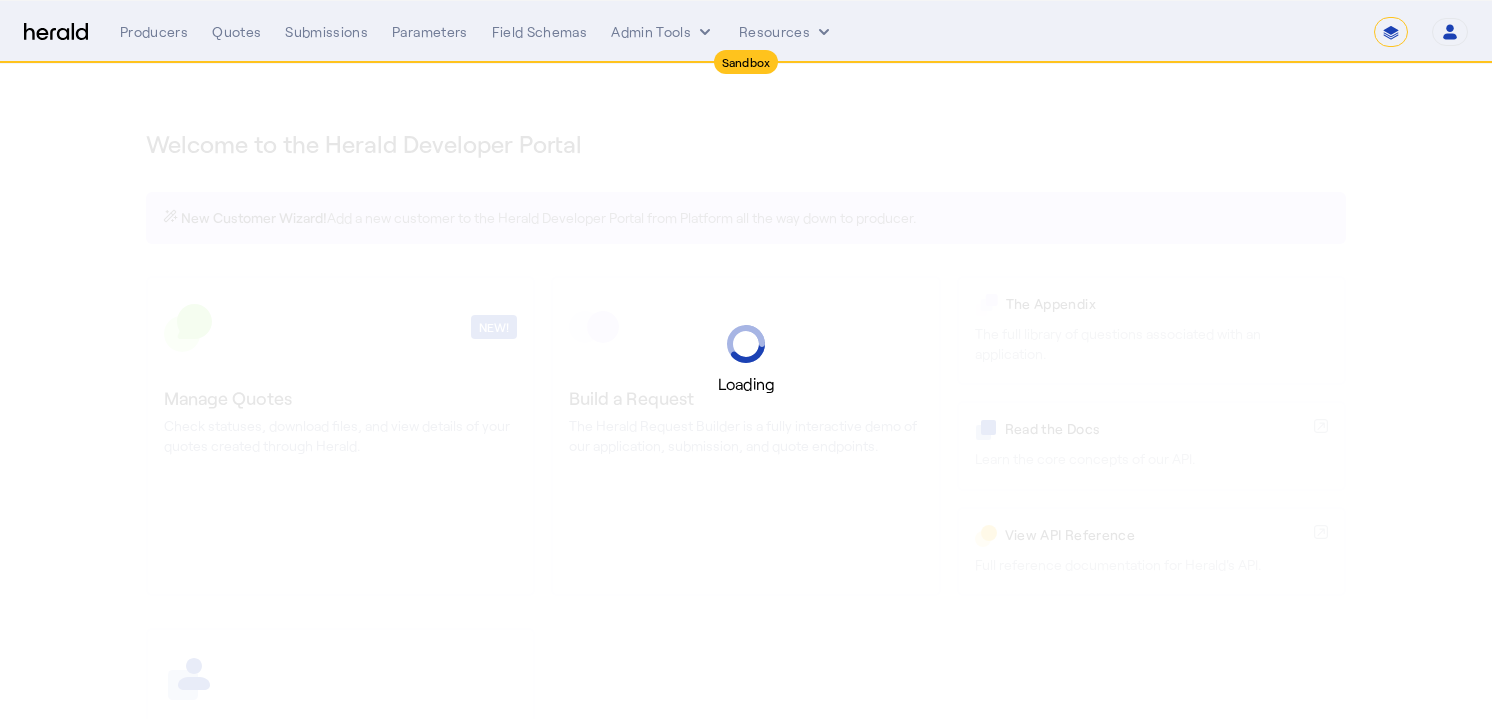 select on "*******" 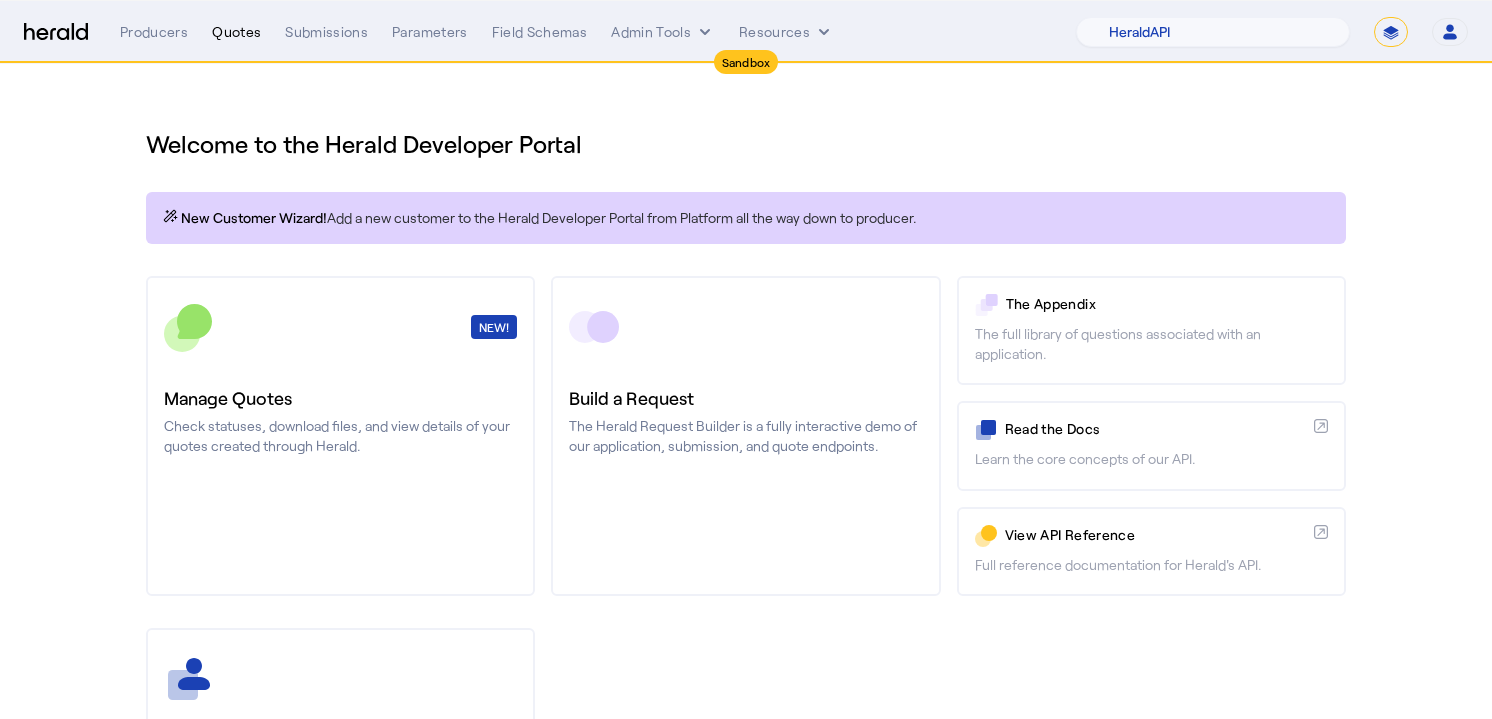 click on "Quotes" at bounding box center [236, 32] 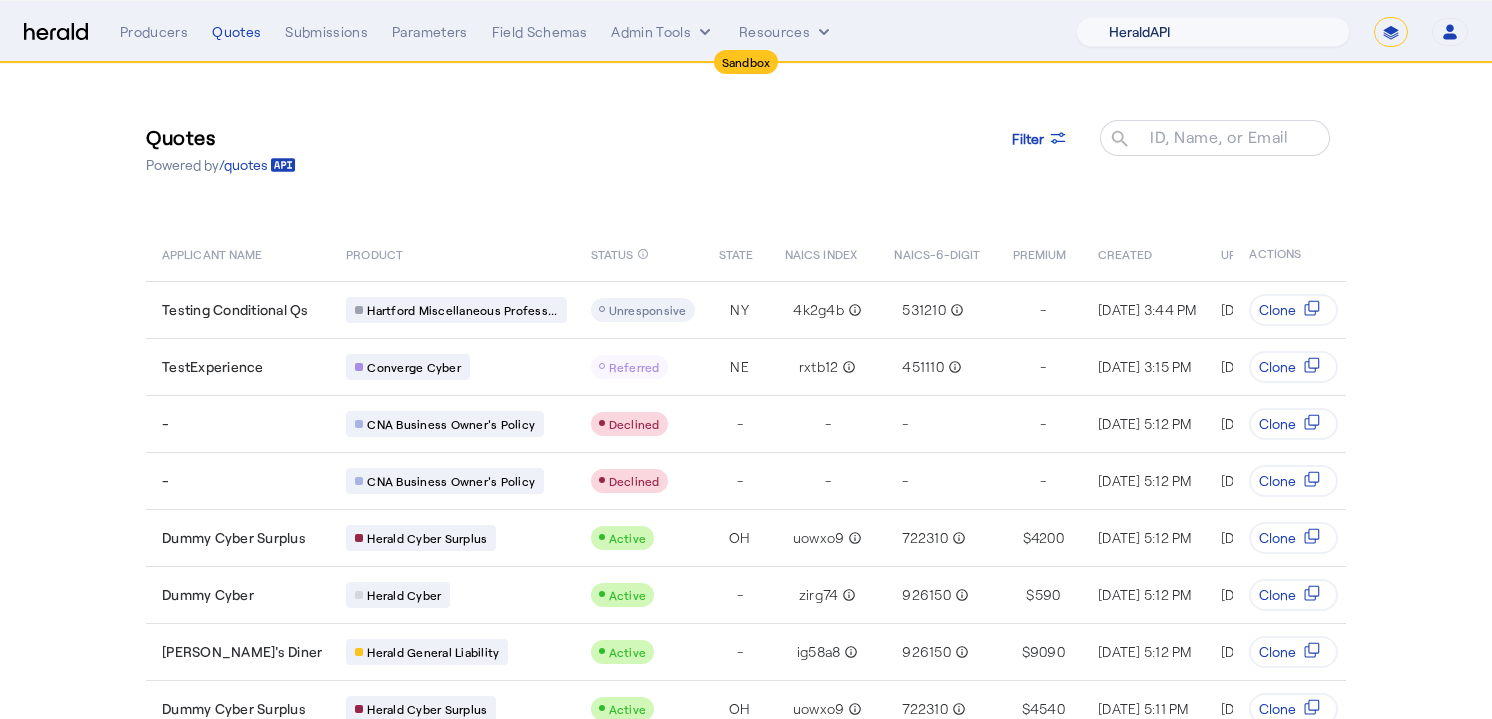 click on "1Fort   Acrisure   Acturis   Affinity Advisors   Affinity Risk   Agentero   AmWins   Anzen   Aon   Appulate   Arch   Assurely   BTIS   Babbix   Berxi   Billy   BindHQ   Bold Penguin    Bolt   Bond   Boxx   Brightway   Brit Demo Sandbox   Broker Buddha   Buddy   Bunker   Burns Wilcox   CNA Test   CRC   CS onboarding test account   Chubb Test   Citadel   Coalition   Coast   Coterie Test   Counterpart    CoverForce   CoverWallet   Coverdash   Coverhound   Cowbell   Cyber Example Platform   CyberPassport   Defy Insurance   Draftrs   ESpecialty   Embroker   Equal Parts   Exavalu   Ezyagent   Federacy Platform   FifthWall   Flow Speciality (Capitola)   Foundation   Founder Shield   Gaya   Gerent   GloveBox   Glow   Growthmill   HW Kaufman   Hartford Steam Boiler   Hawksoft   Heffernan Insurance Brokers   Herald Envoy Testing   HeraldAPI   Hypergato   Inchanted   Indemn.ai   Infinity   Insured.io   Insuremo   Insuritas   Irys   Jencap   Kamillio   Kayna   LTI Mindtree   Layr   Limit   Markel Test   Marsh   Novidea" at bounding box center (1213, 32) 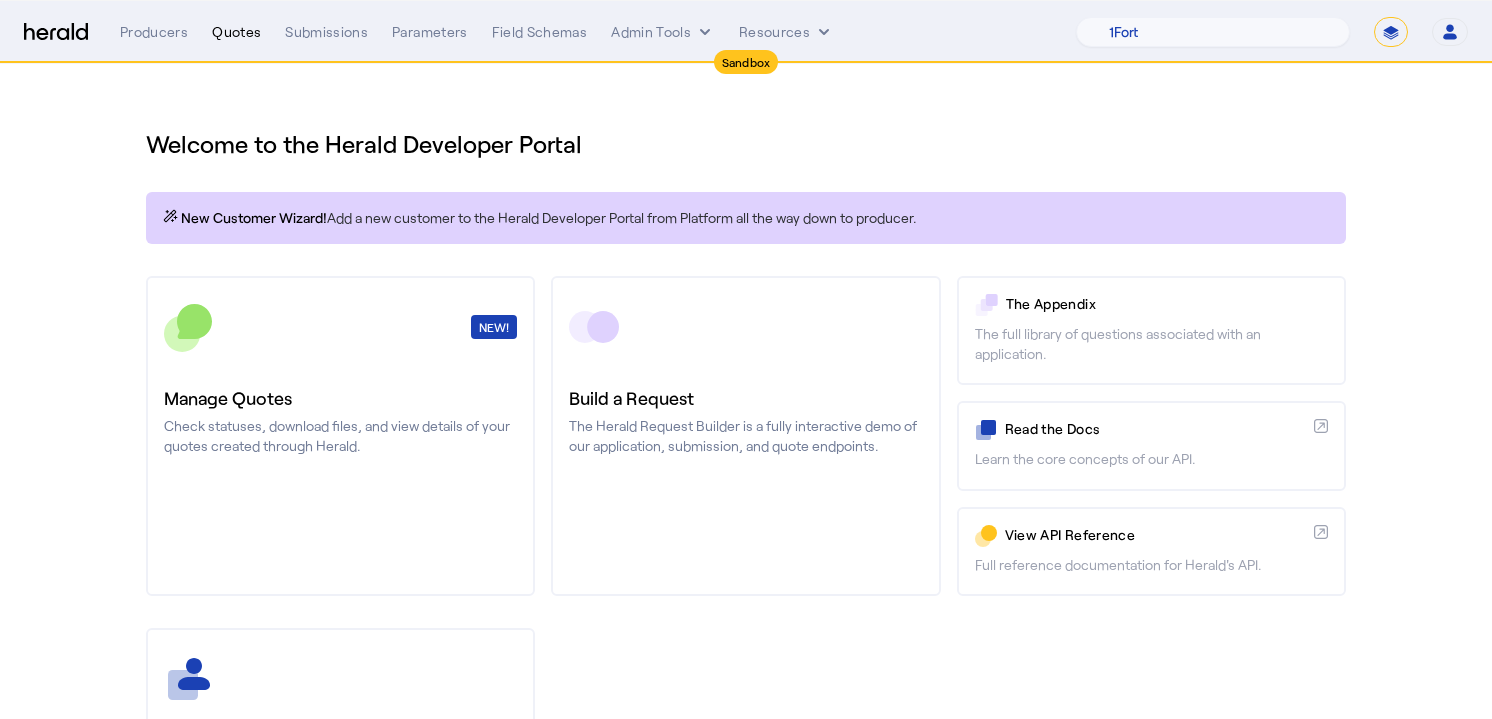 click on "Quotes" at bounding box center [236, 32] 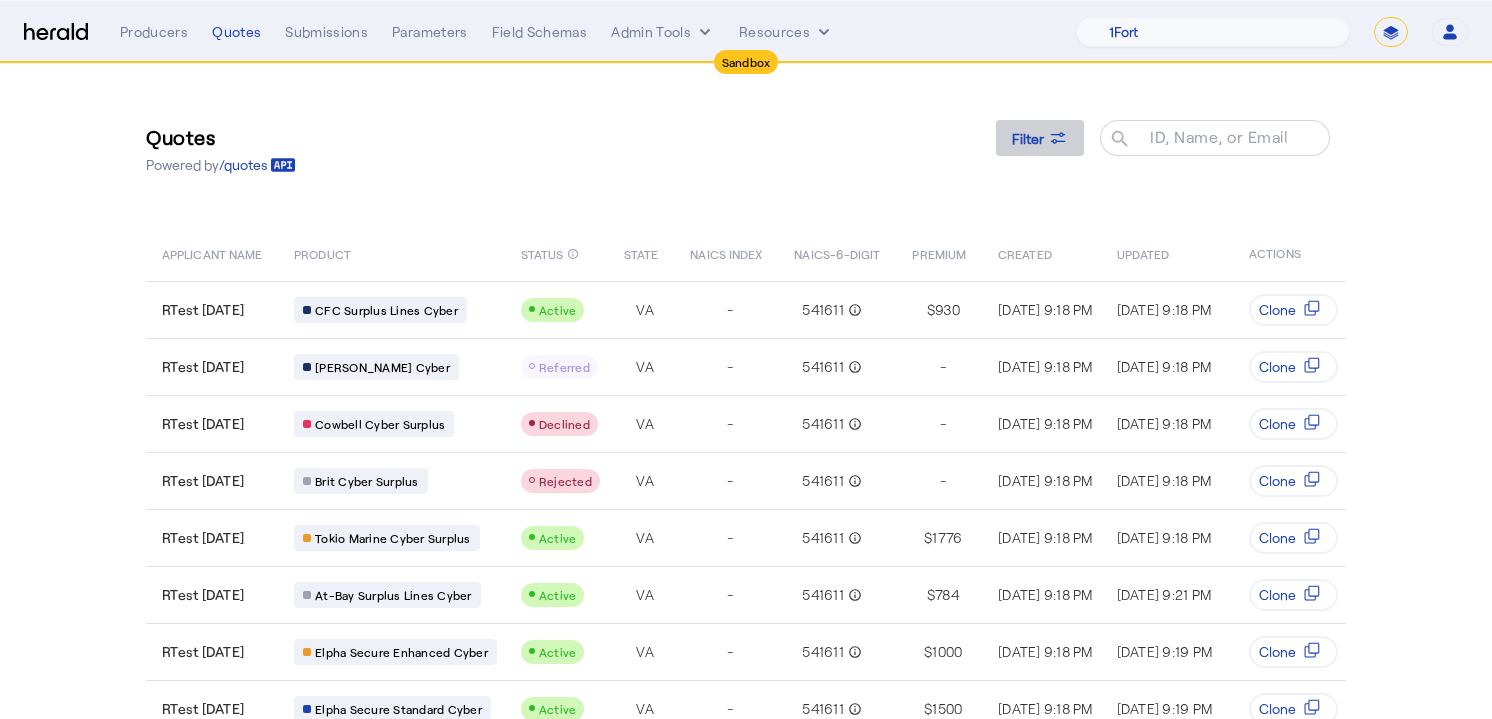 click on "Filter" at bounding box center (1028, 138) 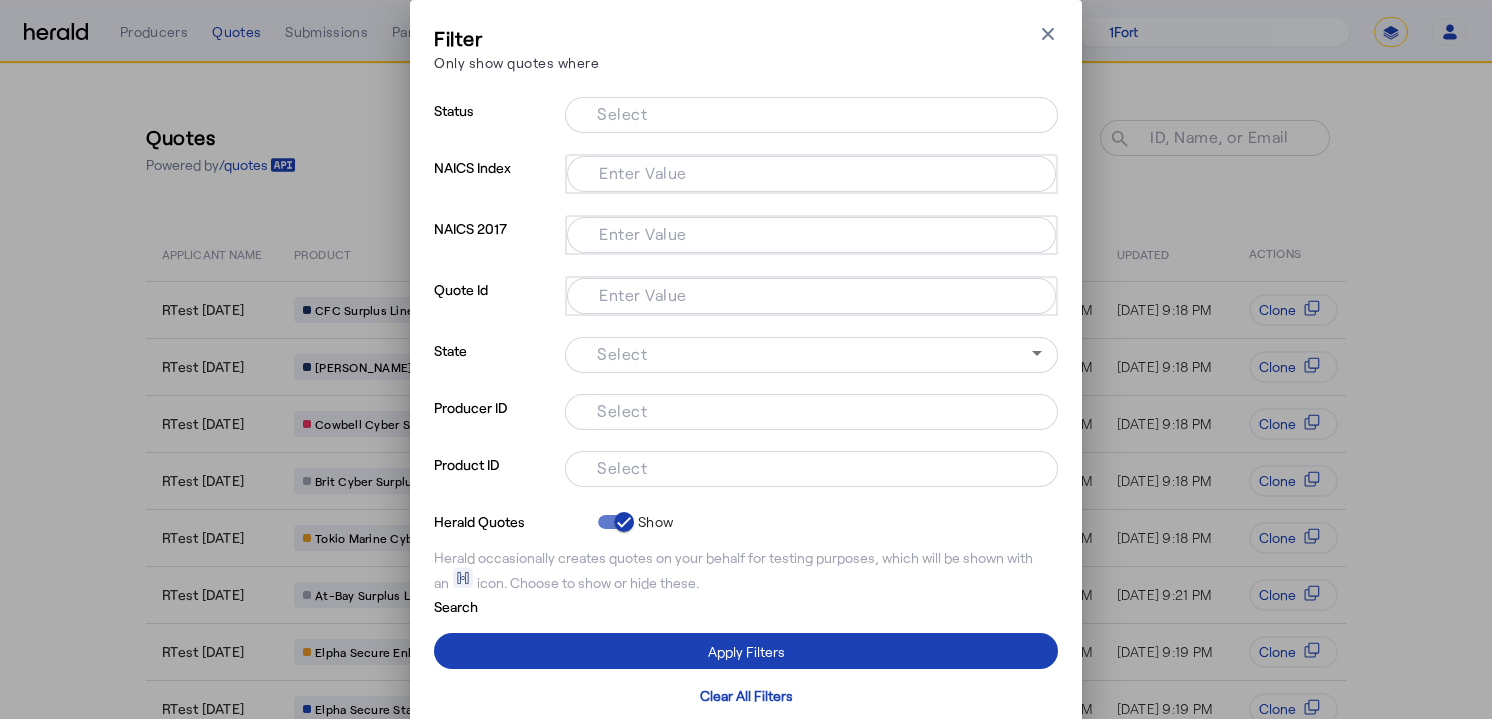 click on "Enter Value" at bounding box center (643, 294) 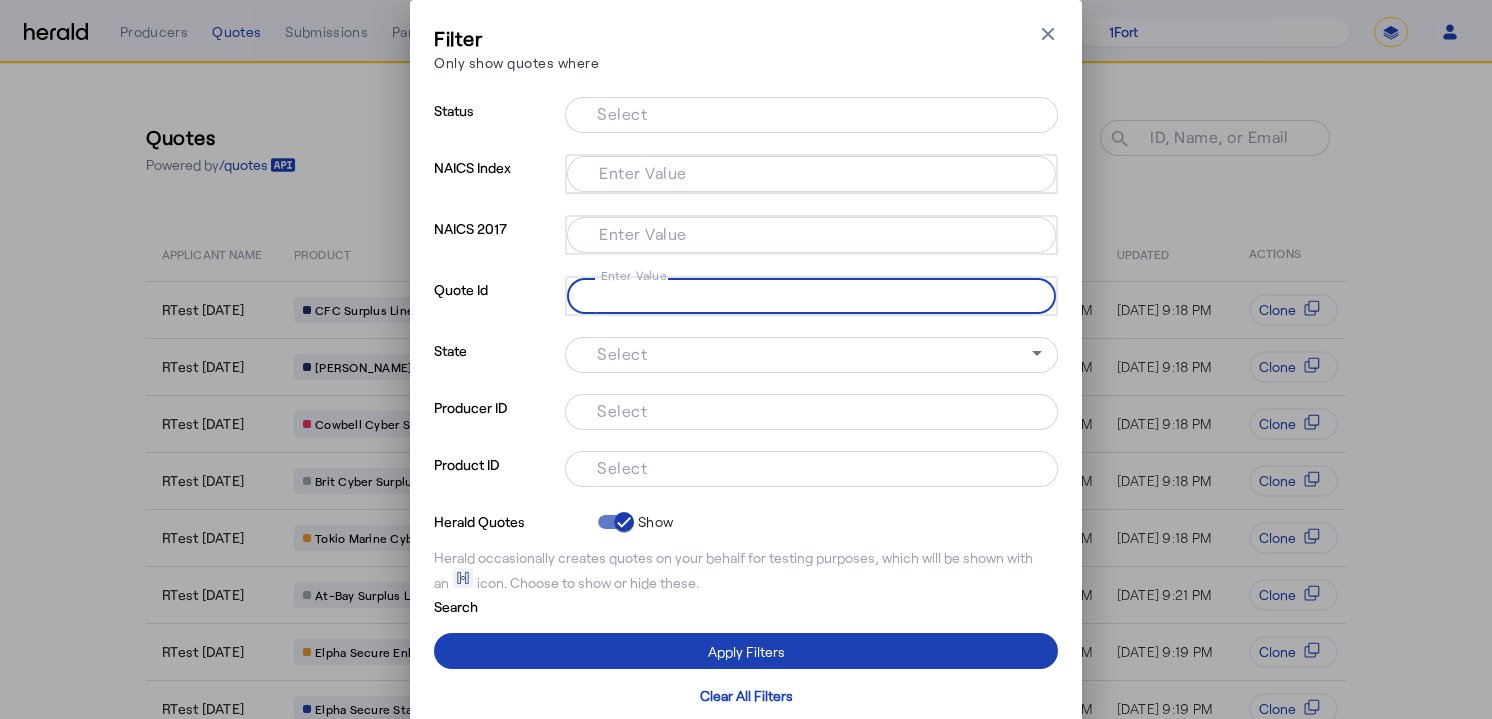 paste on "**********" 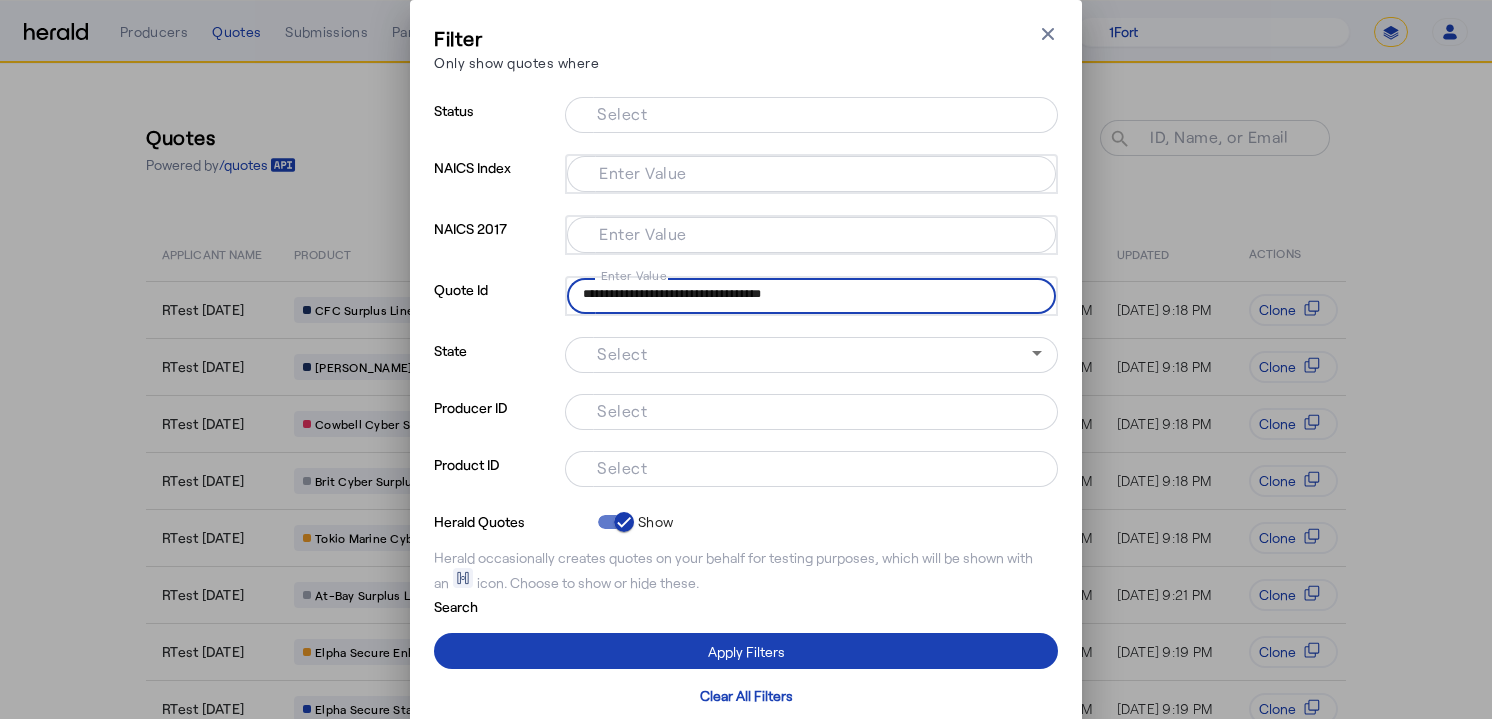 type 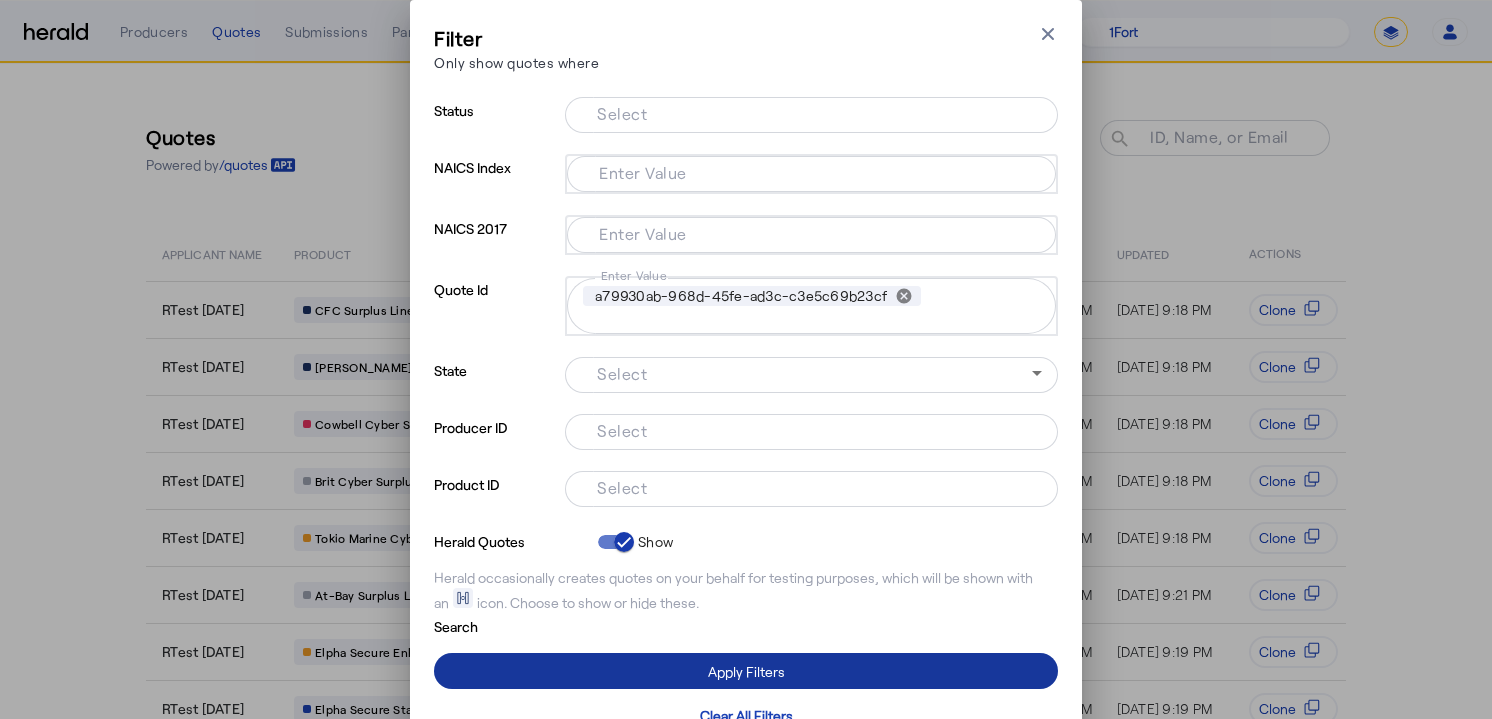click at bounding box center [746, 671] 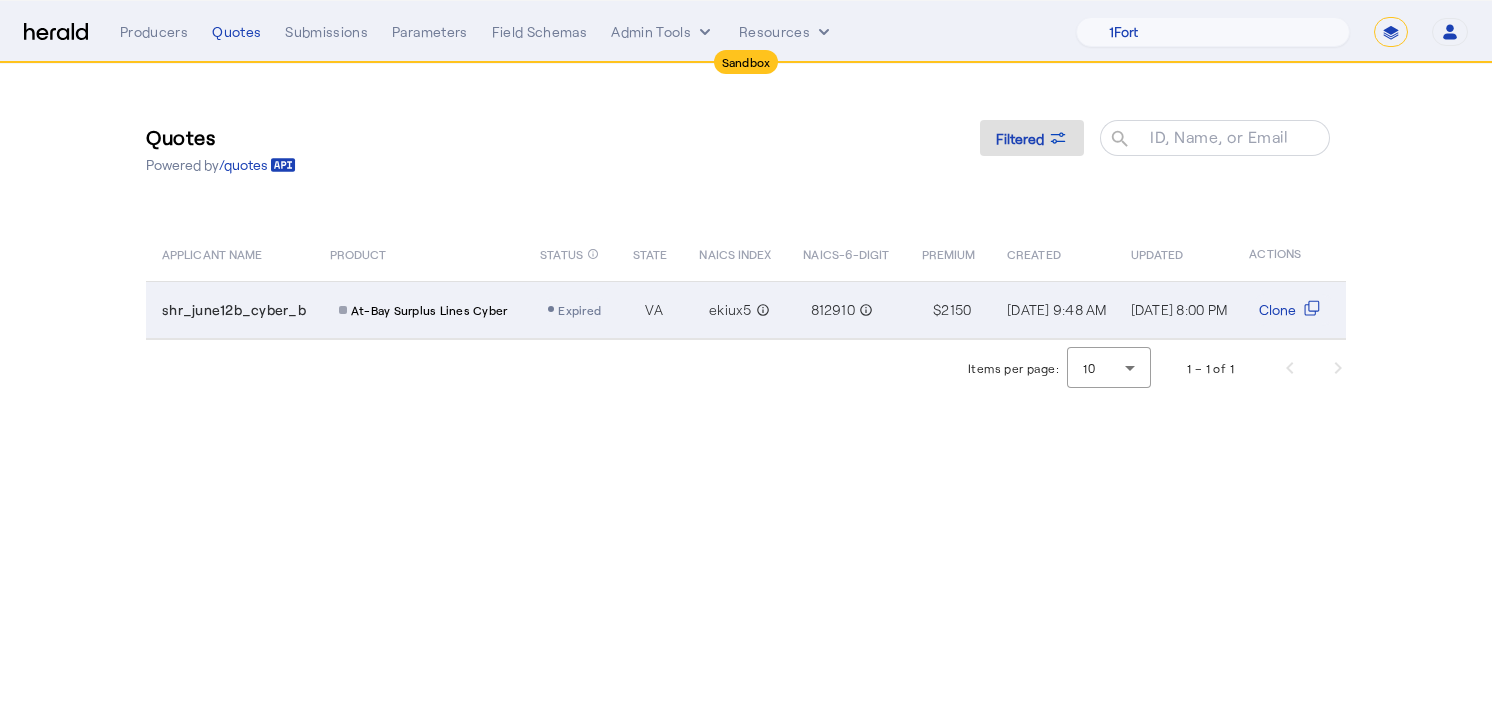 click on "shr_june12b_cyber_b" at bounding box center [230, 310] 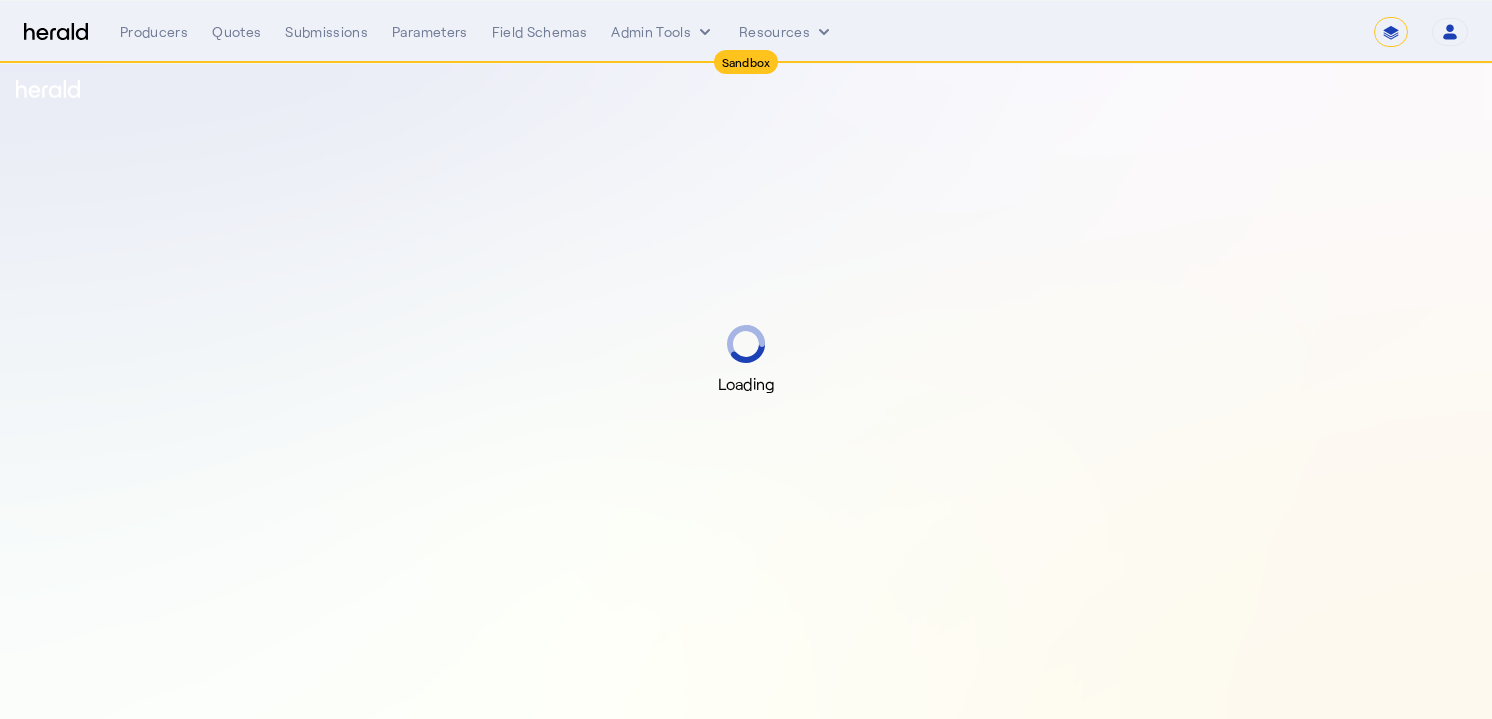 select on "*******" 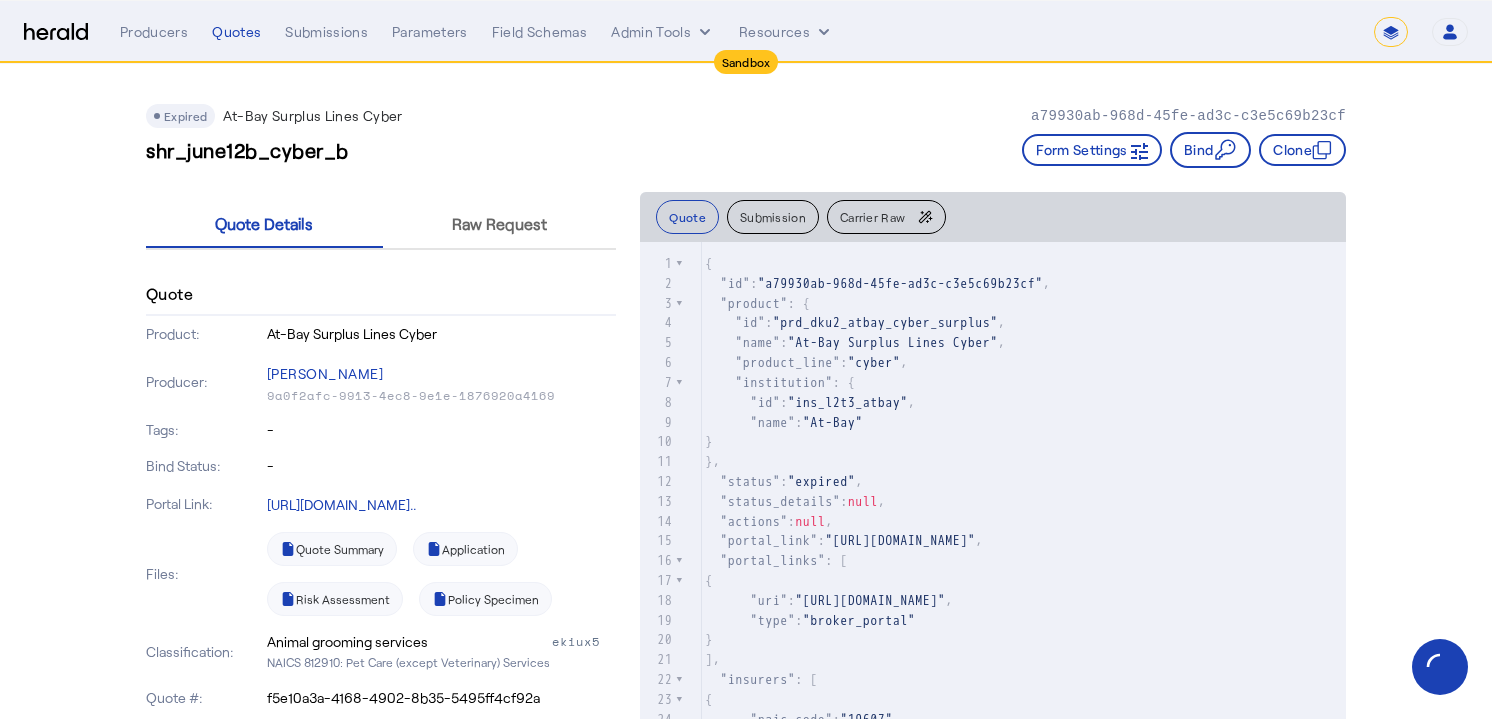 click on "Carrier Raw" 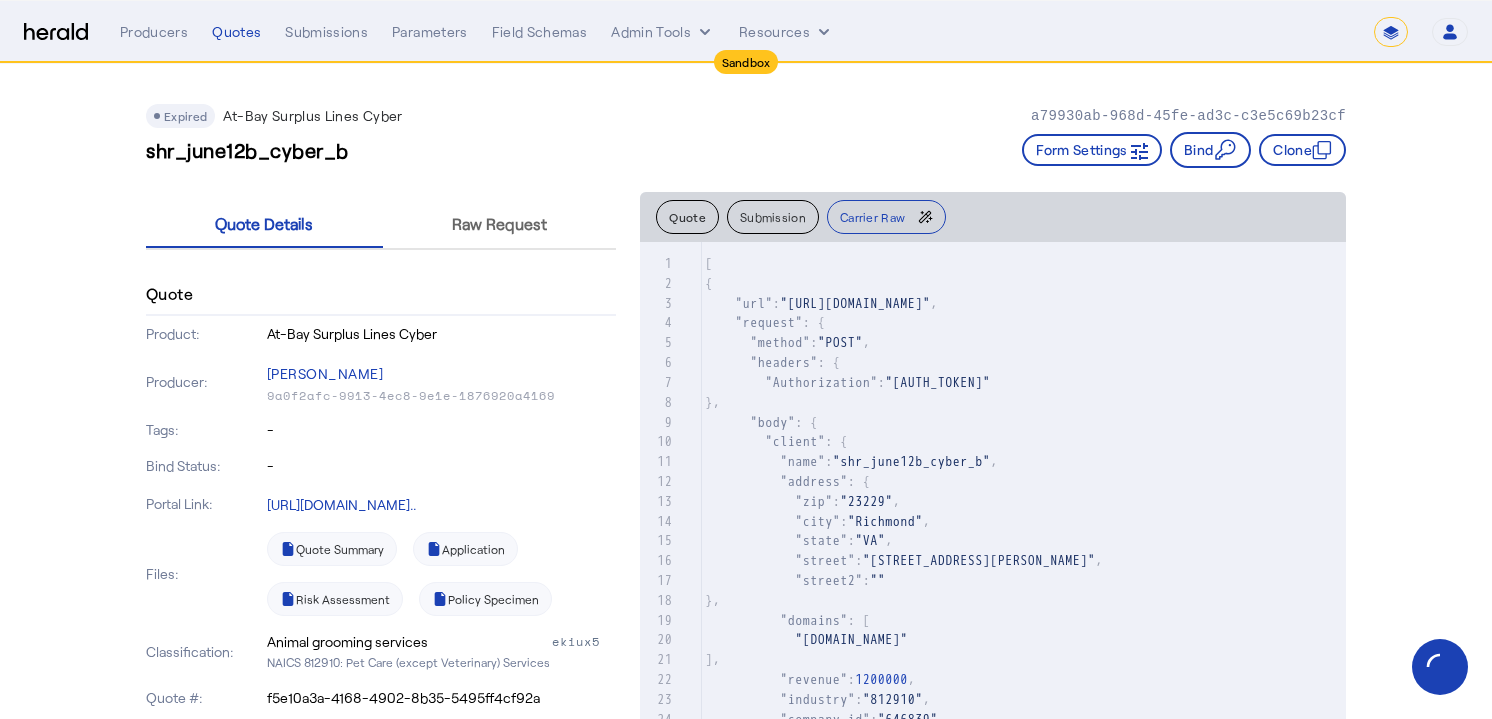 scroll, scrollTop: 114, scrollLeft: 0, axis: vertical 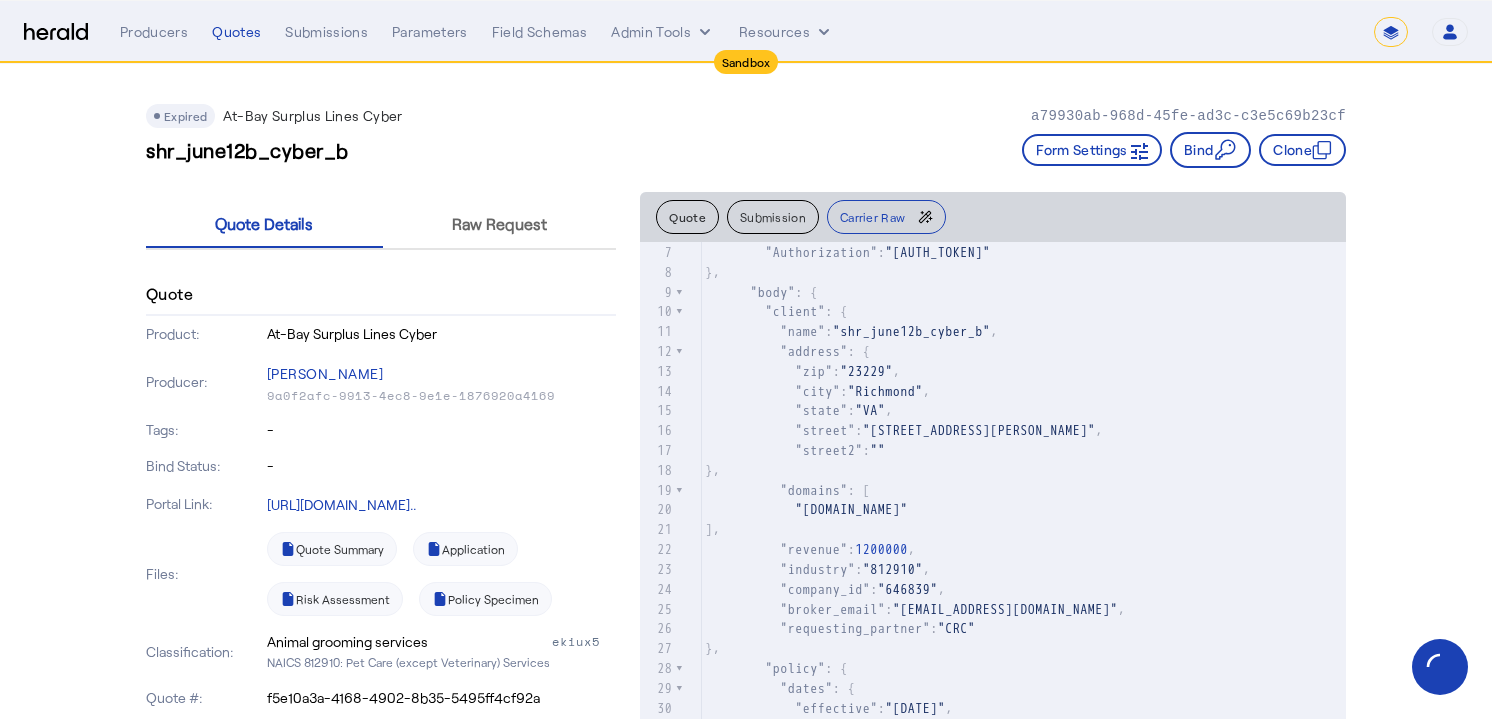 type 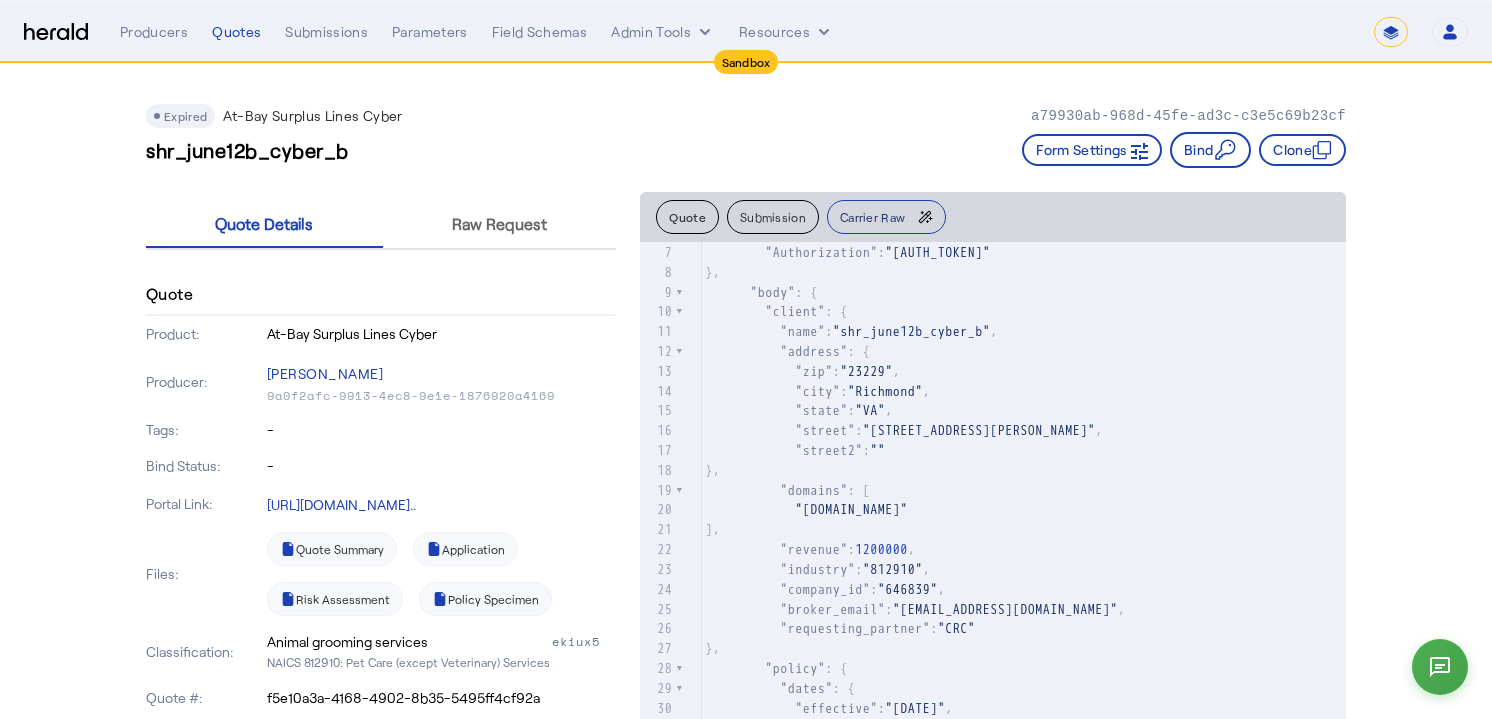 click on "Carrier Raw" 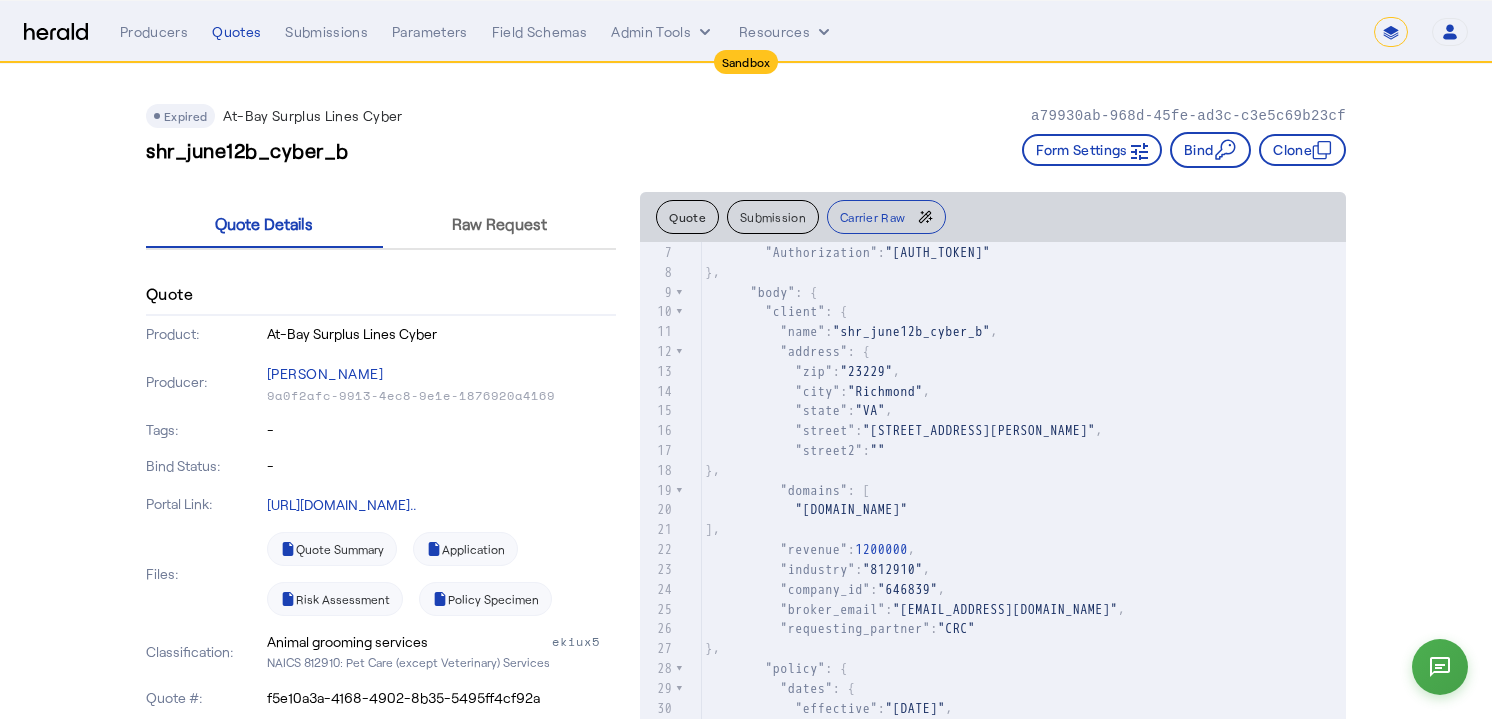 scroll, scrollTop: 0, scrollLeft: 0, axis: both 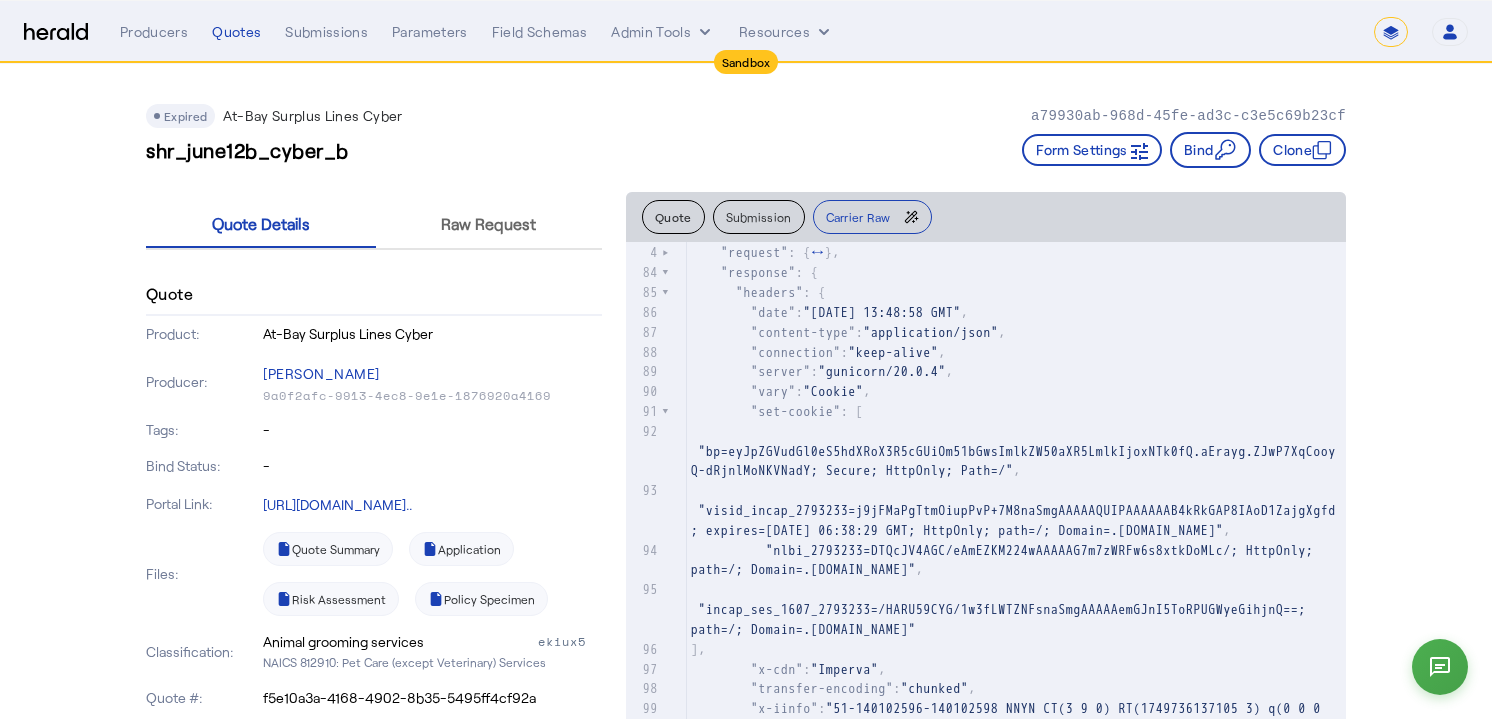 click 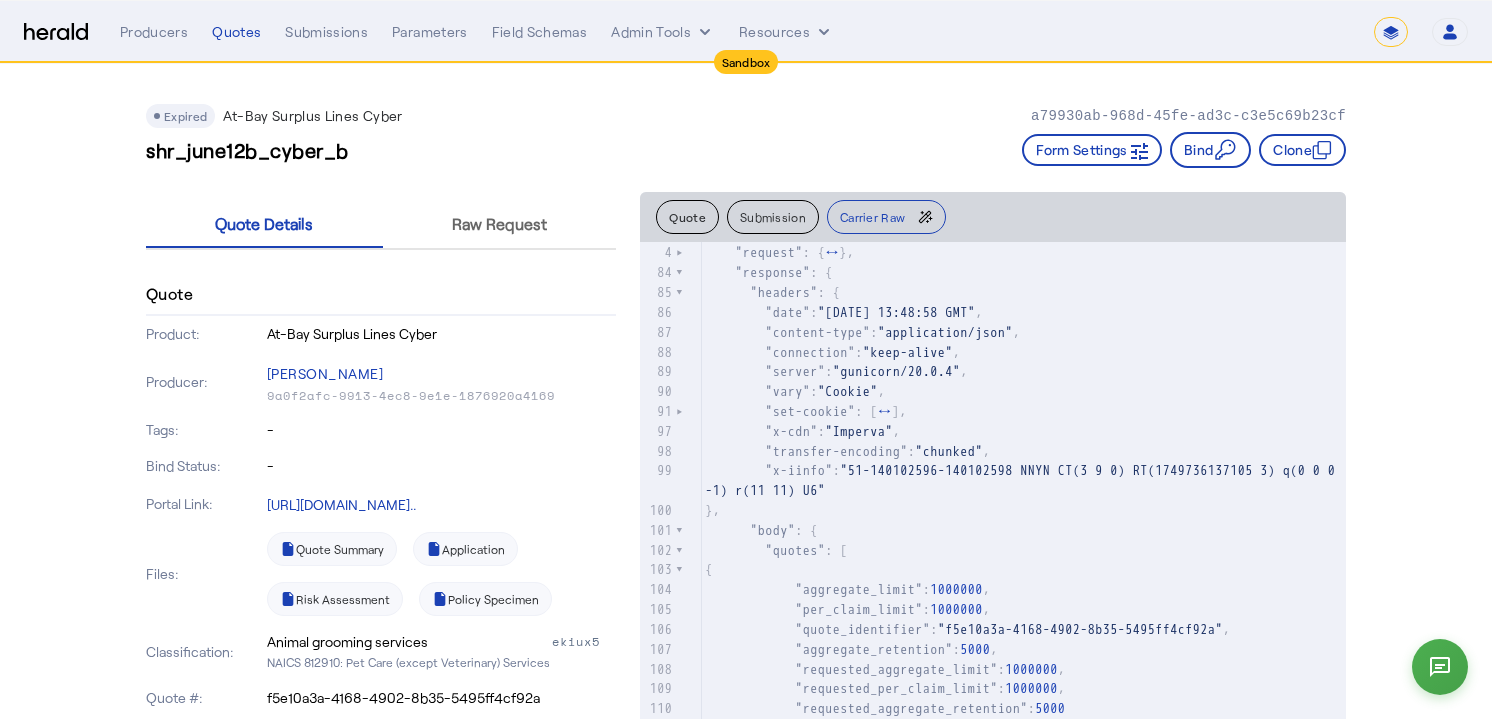 scroll, scrollTop: 269, scrollLeft: 0, axis: vertical 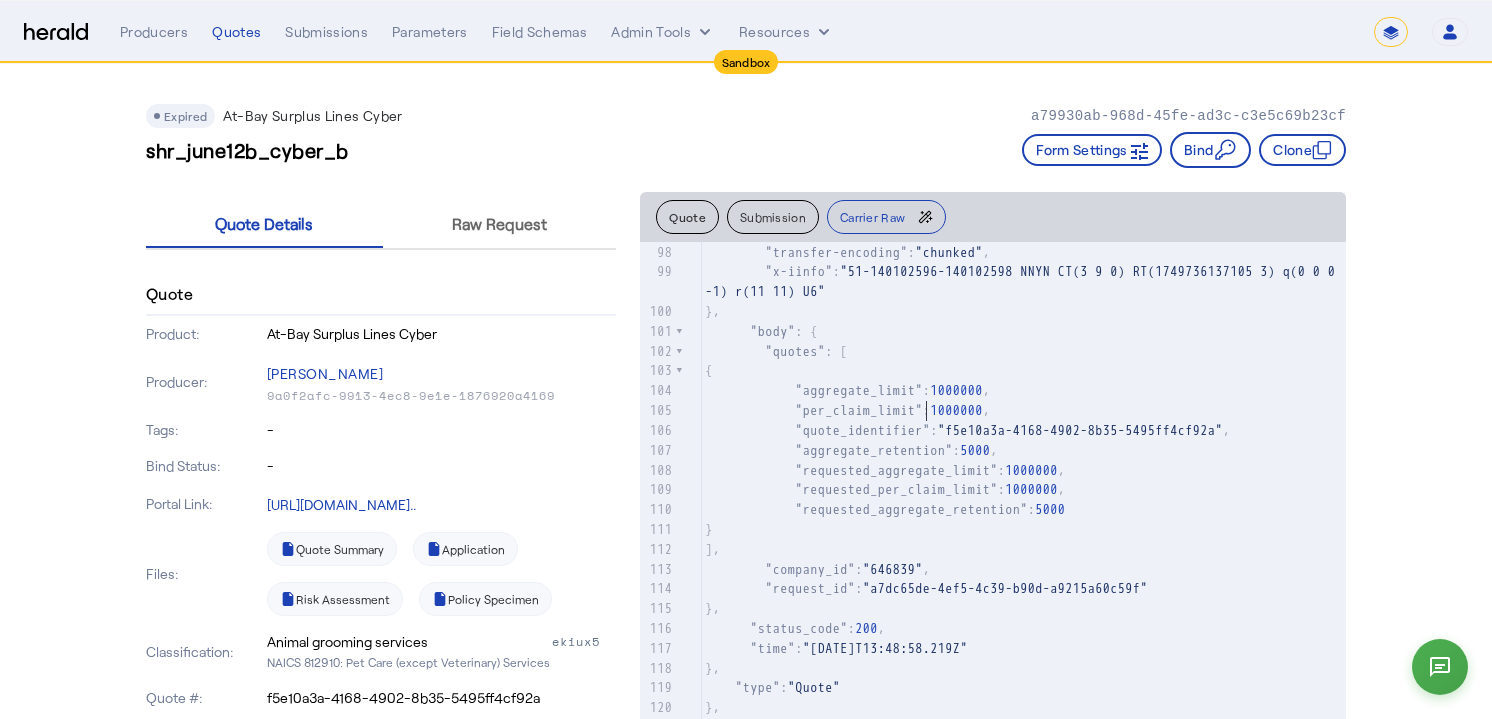 click on ""per_claim_limit" :  1000000 ," 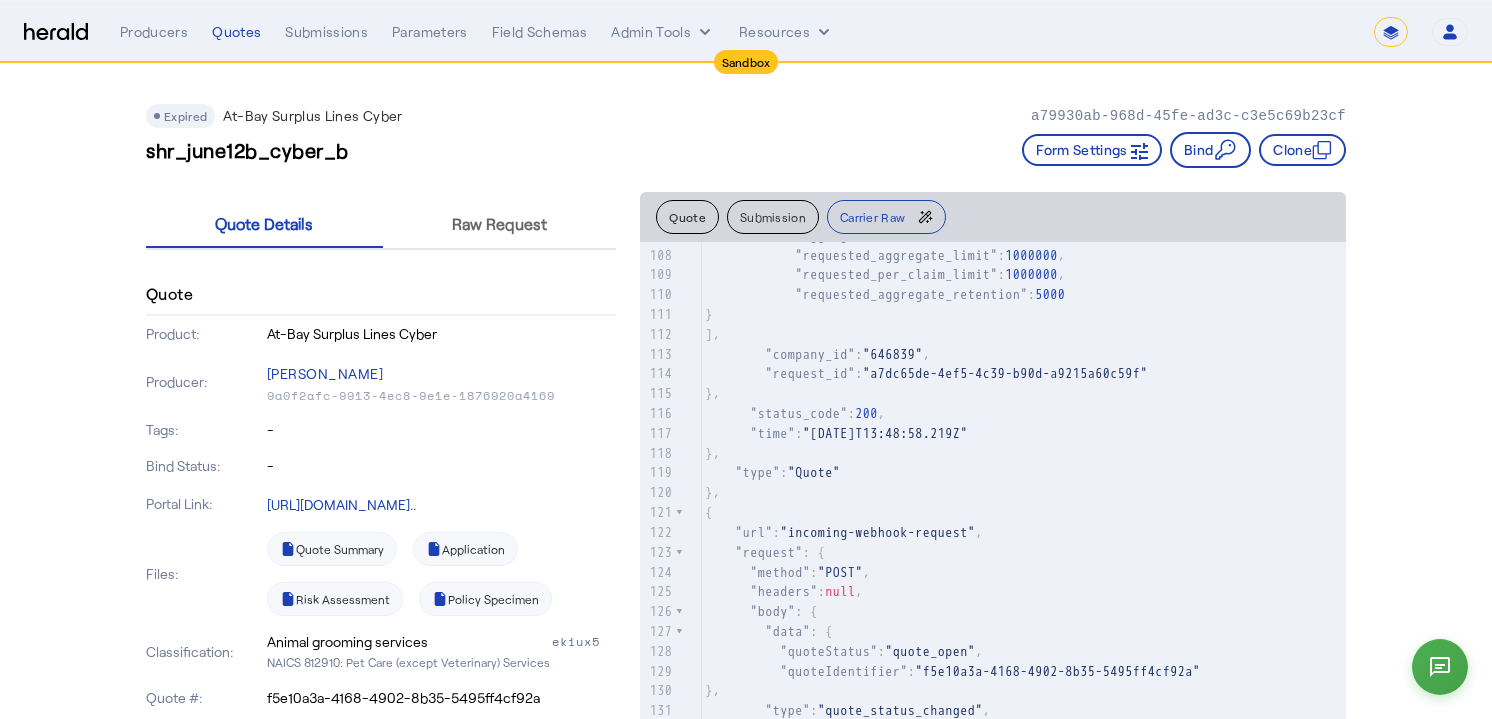 scroll, scrollTop: 518, scrollLeft: 0, axis: vertical 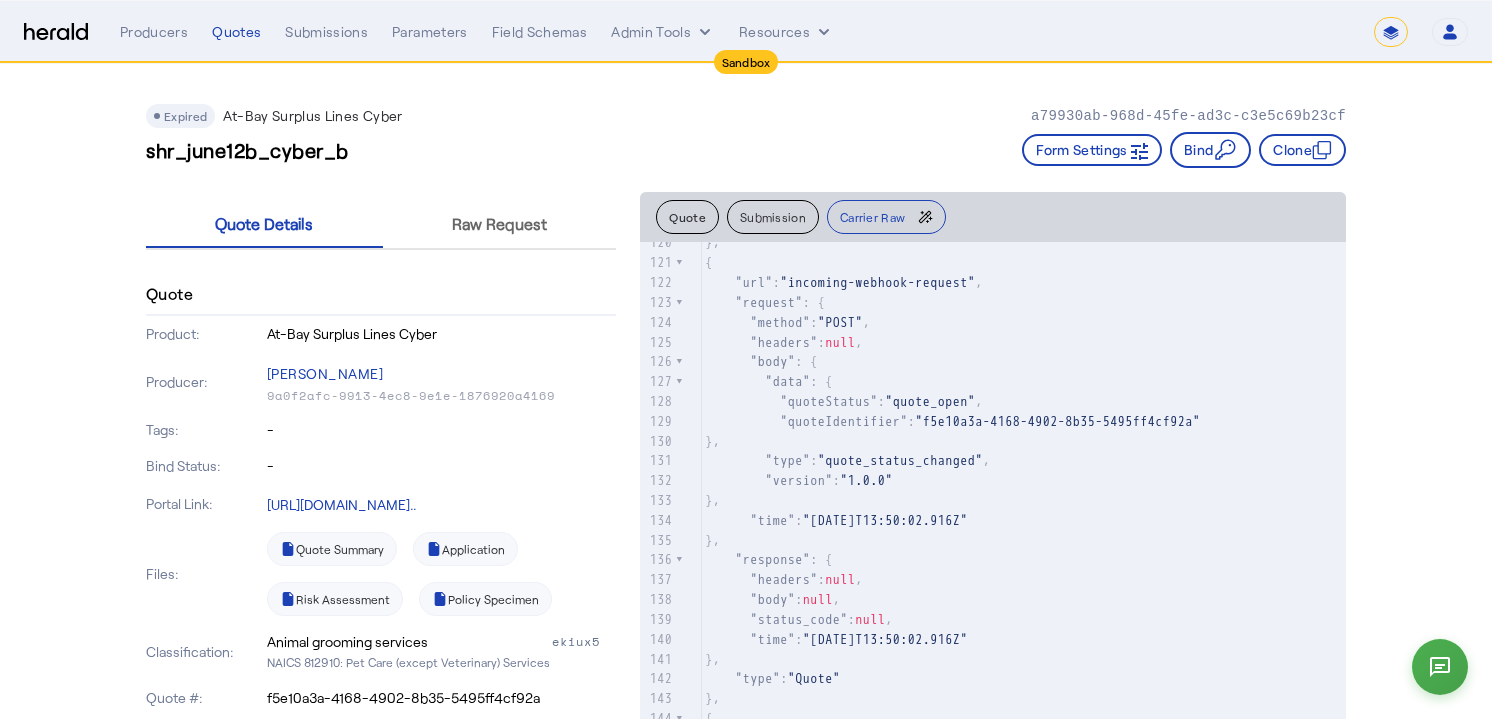 click on ""quote_open"" 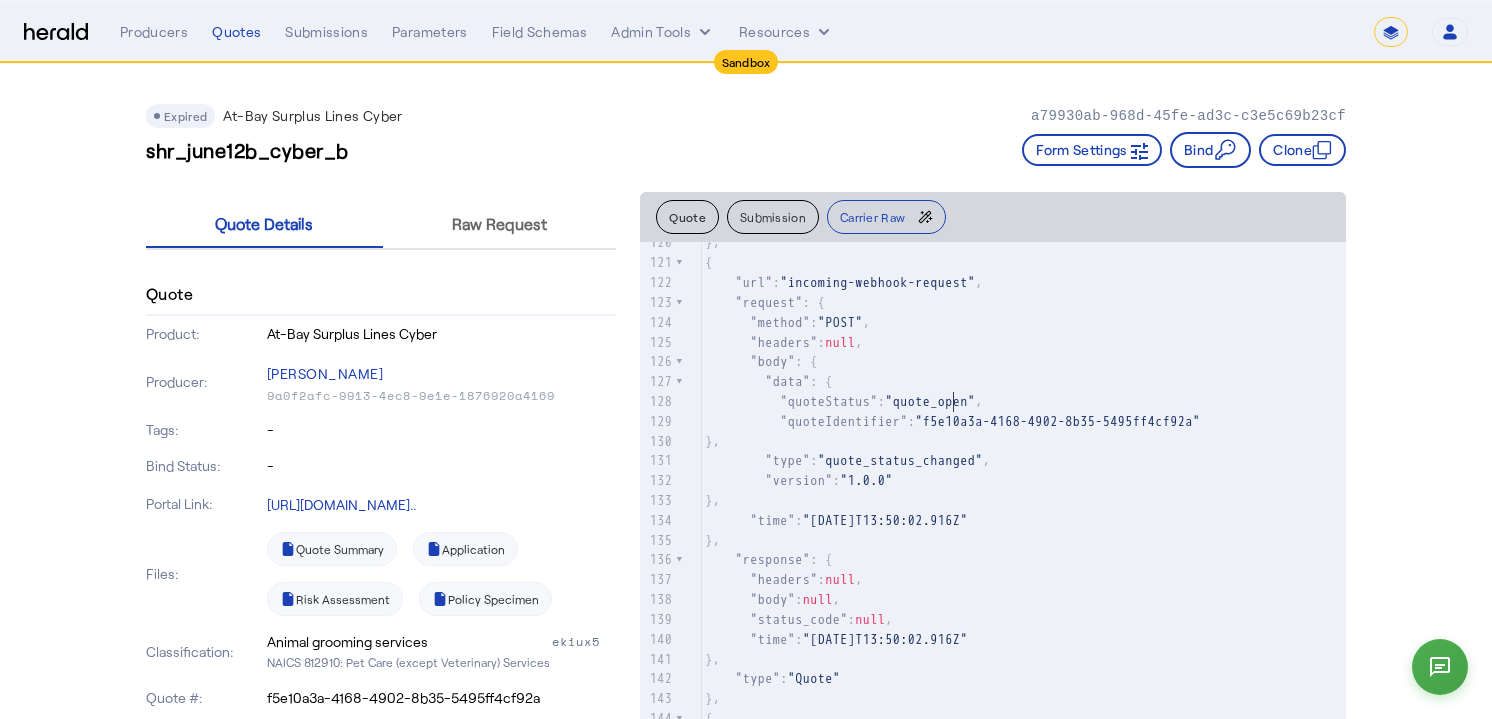 type on "**********" 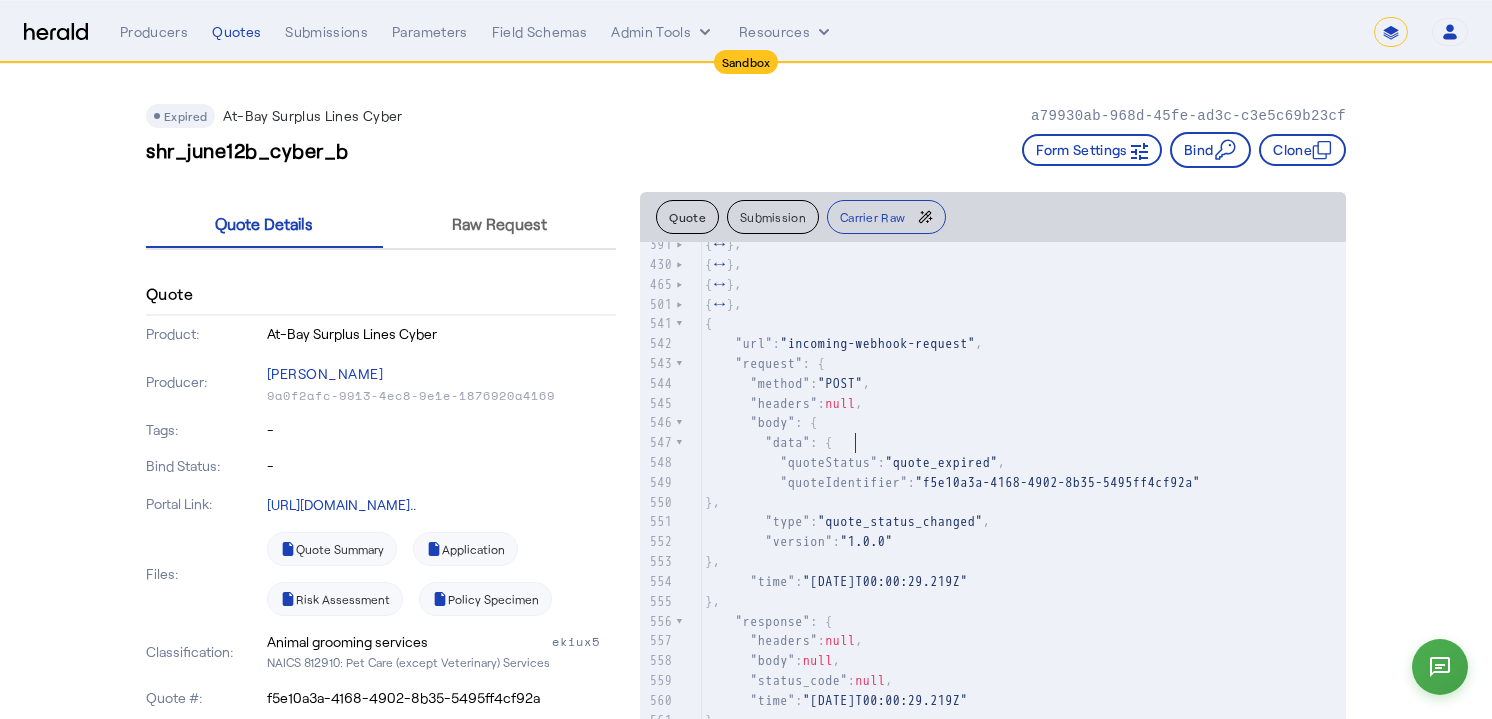 click on ""quoteStatus" :  "quote_expired" ," 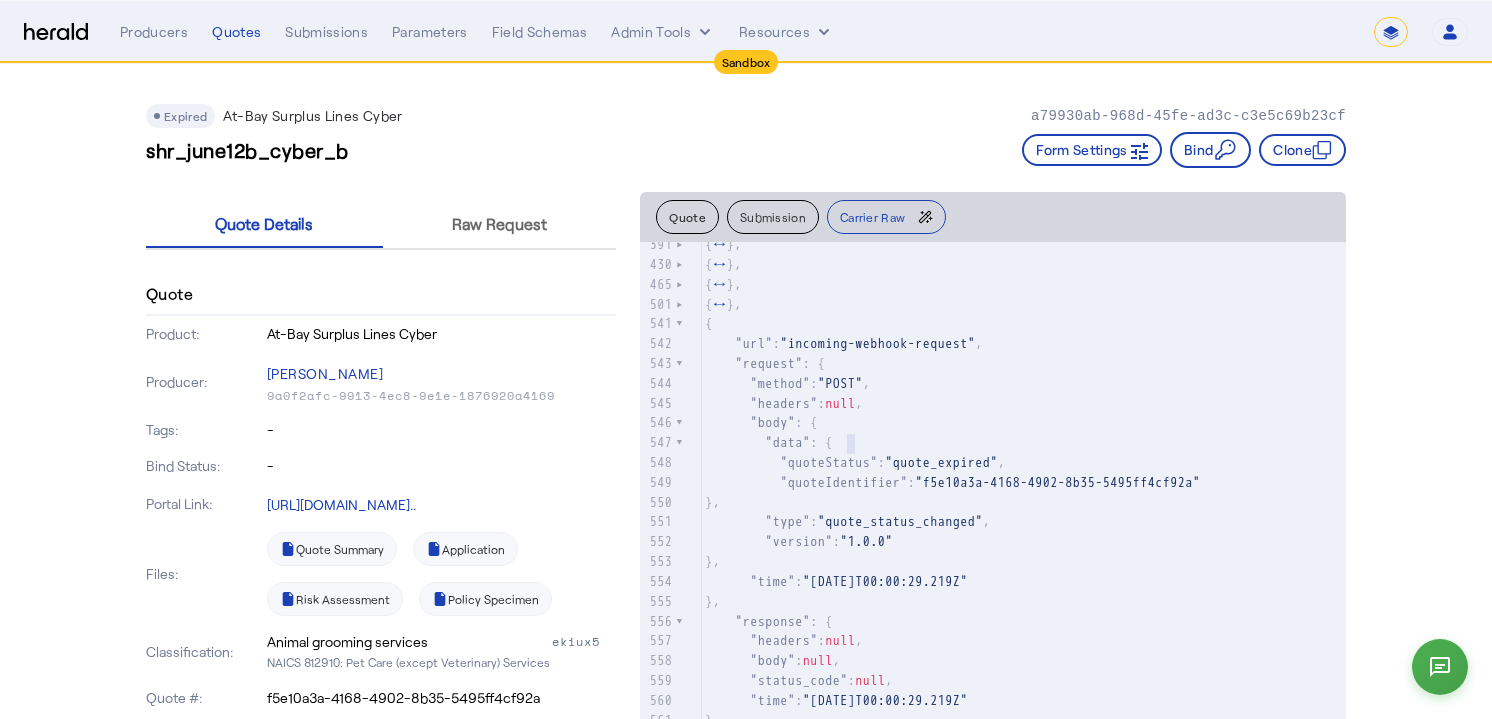 click on ""quote_expired"" 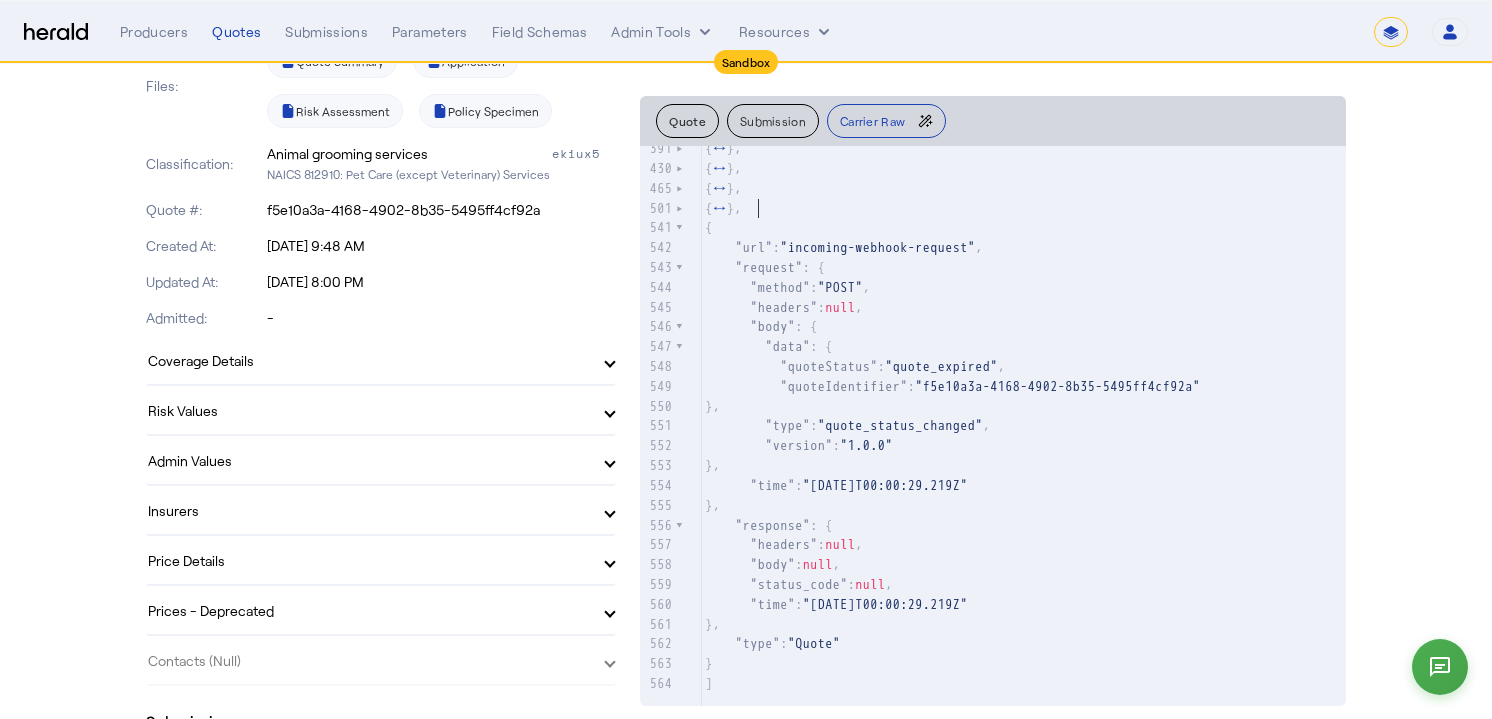 click on "{ ↔ }," 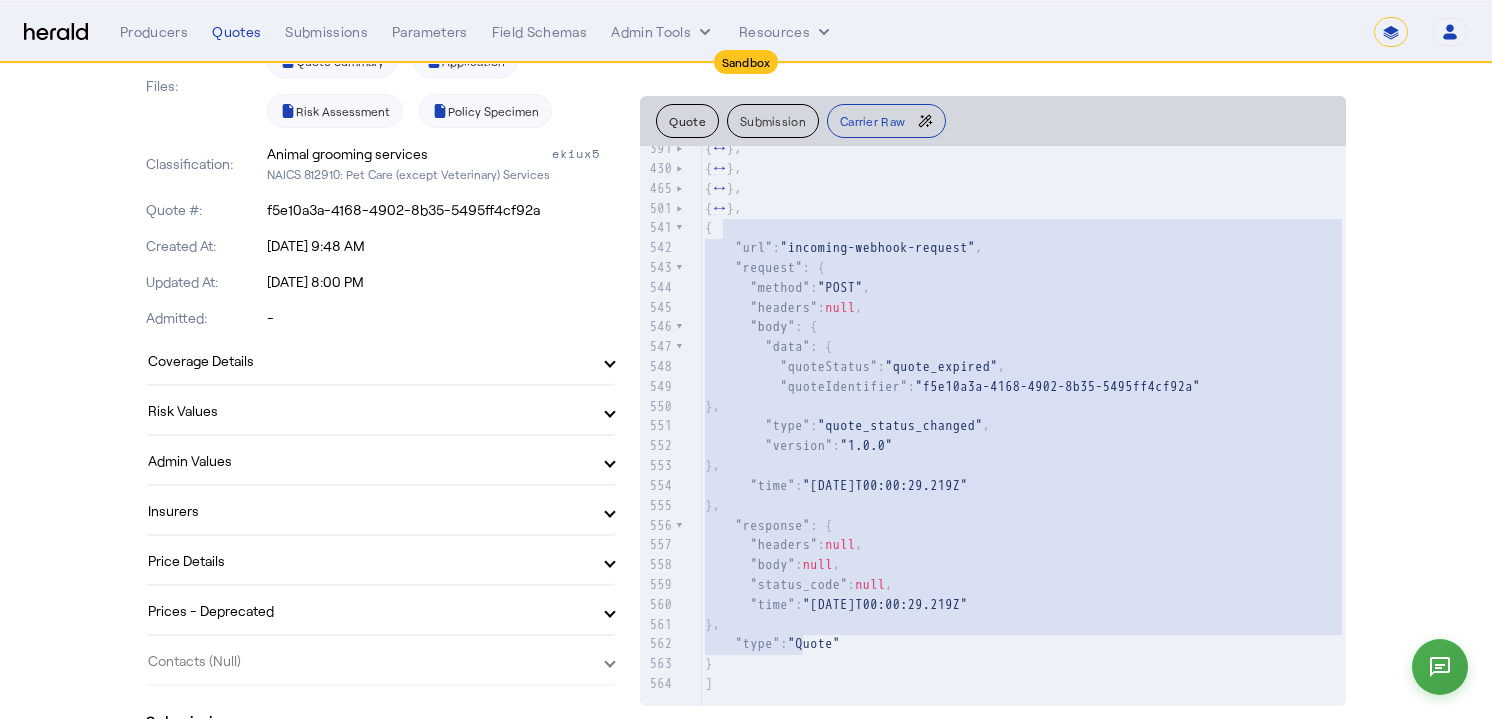 type on "**********" 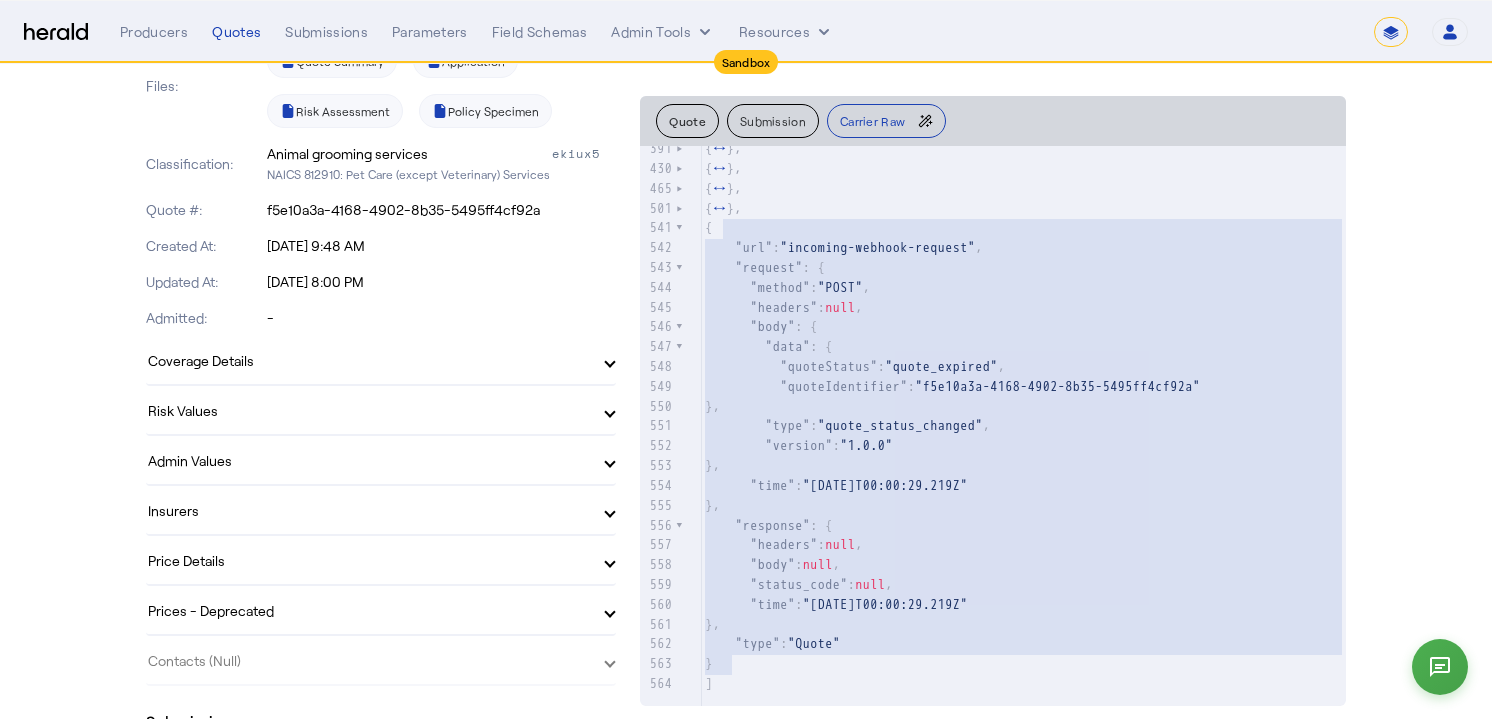 drag, startPoint x: 725, startPoint y: 227, endPoint x: 800, endPoint y: 664, distance: 443.38922 